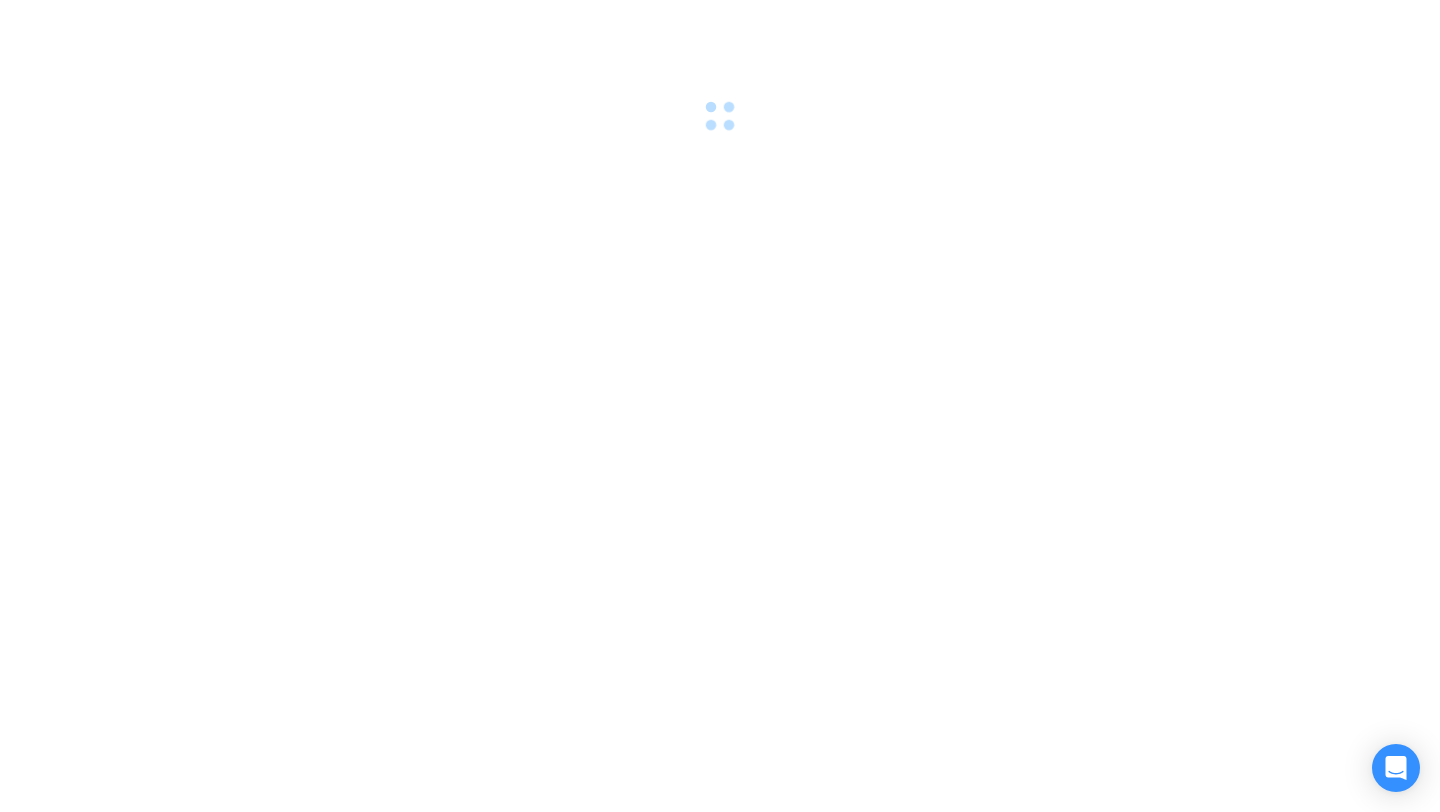 scroll, scrollTop: 0, scrollLeft: 0, axis: both 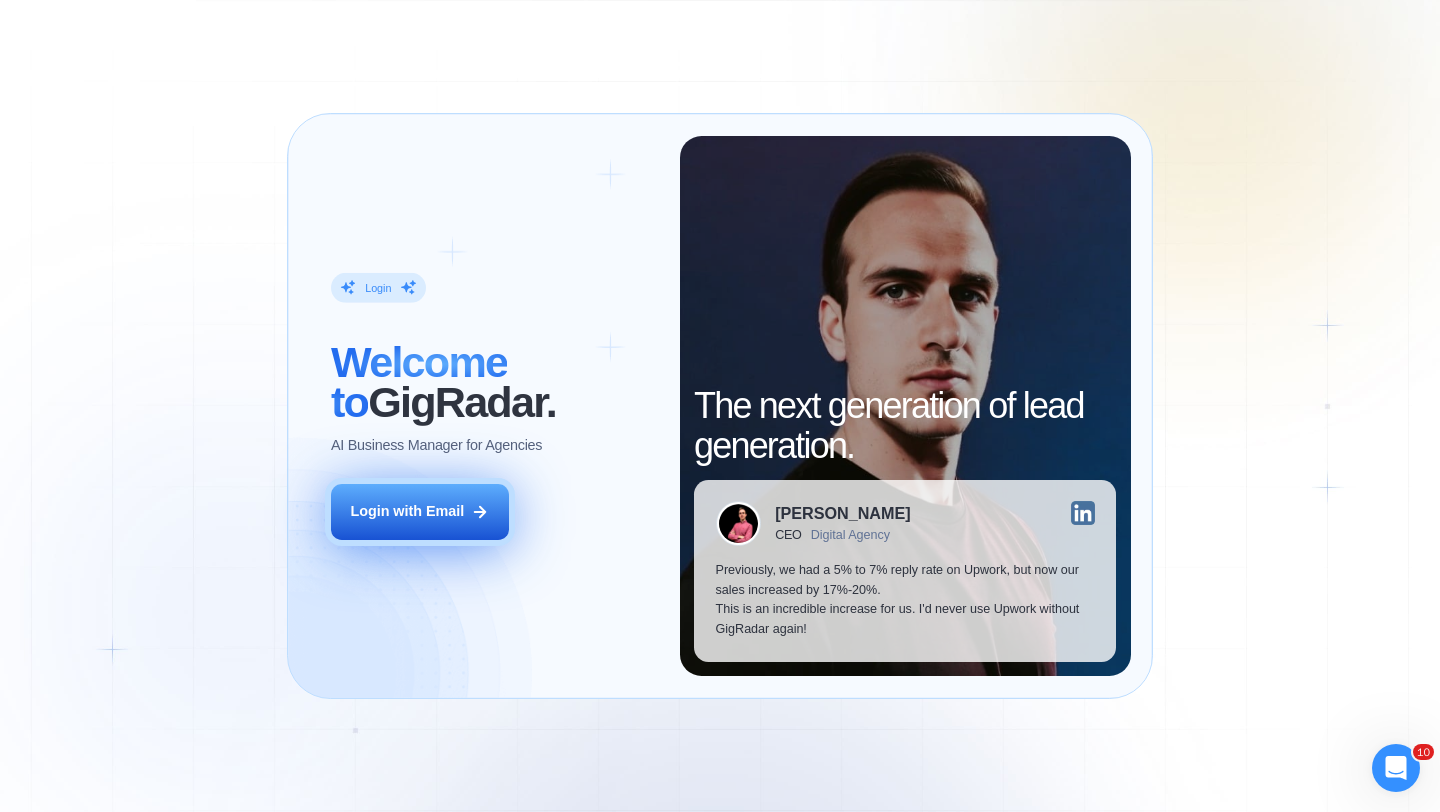 click 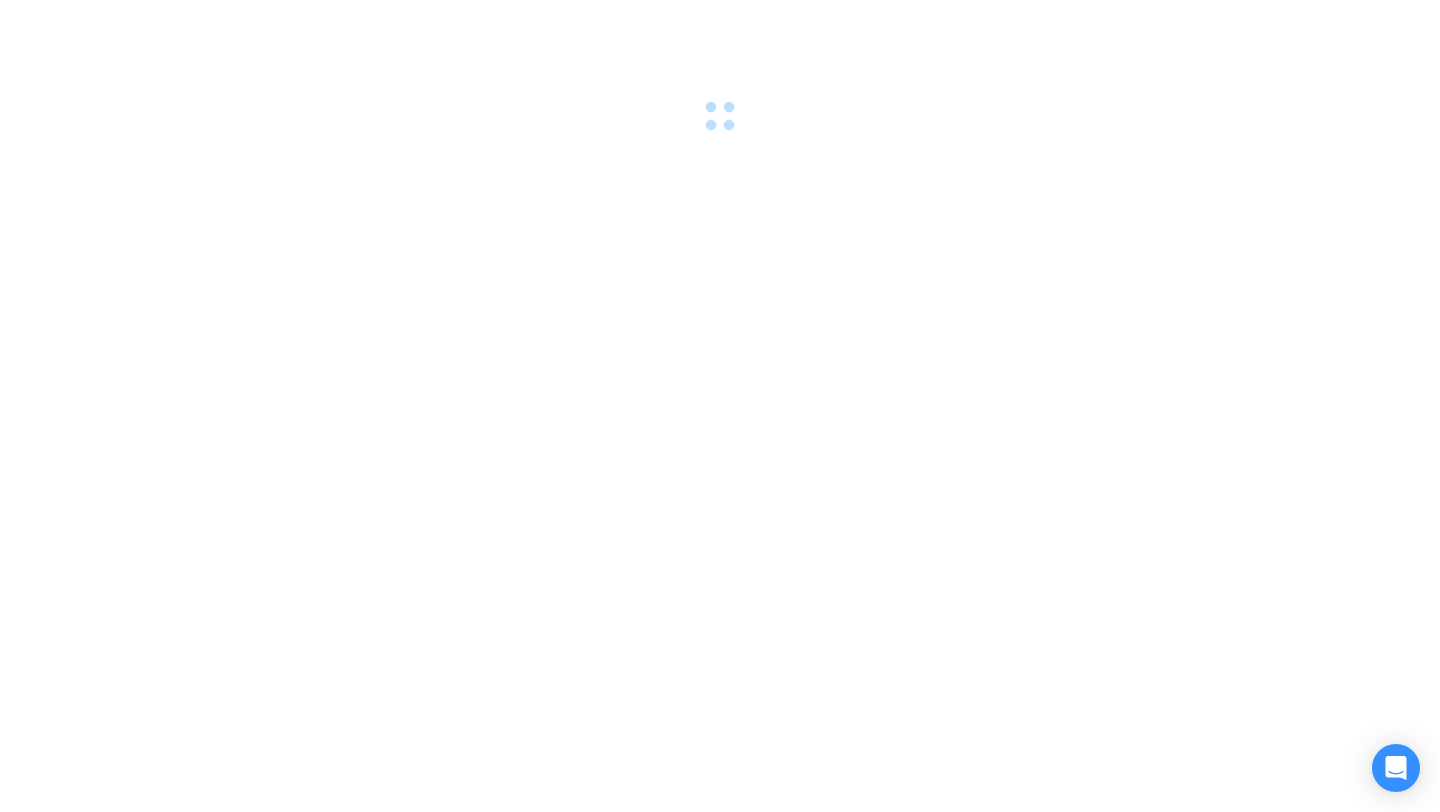scroll, scrollTop: 0, scrollLeft: 0, axis: both 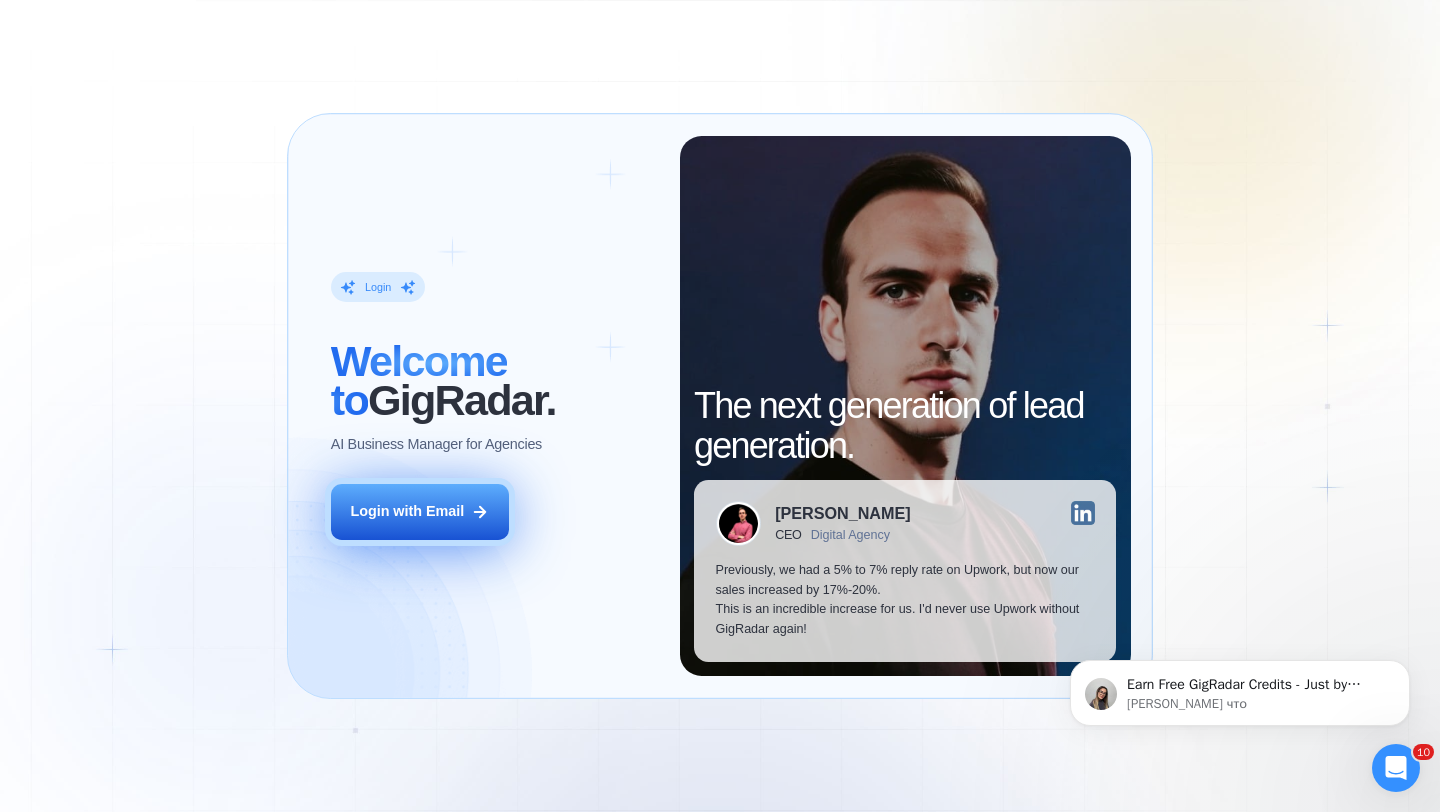 click on "Login with Email" at bounding box center (407, 512) 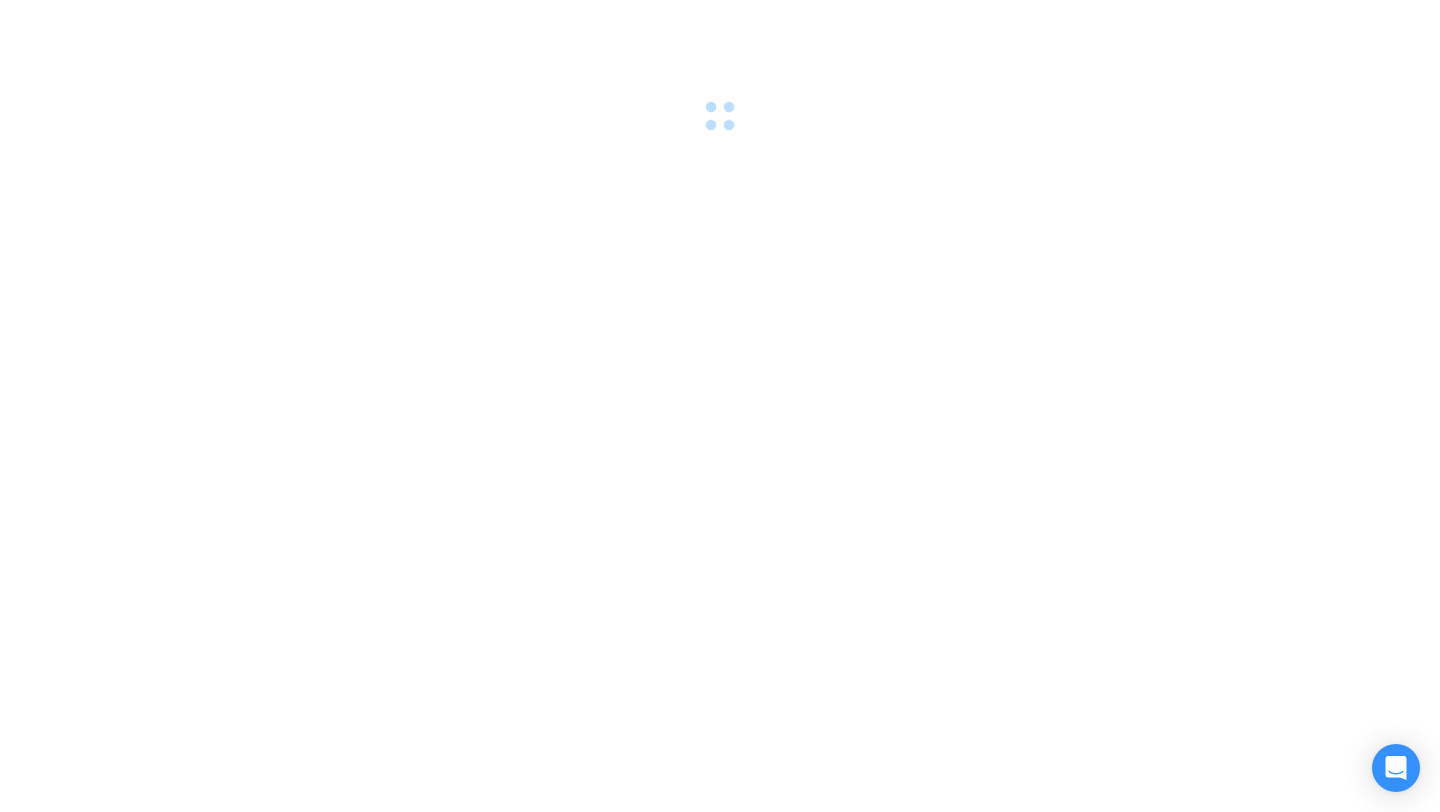 scroll, scrollTop: 0, scrollLeft: 0, axis: both 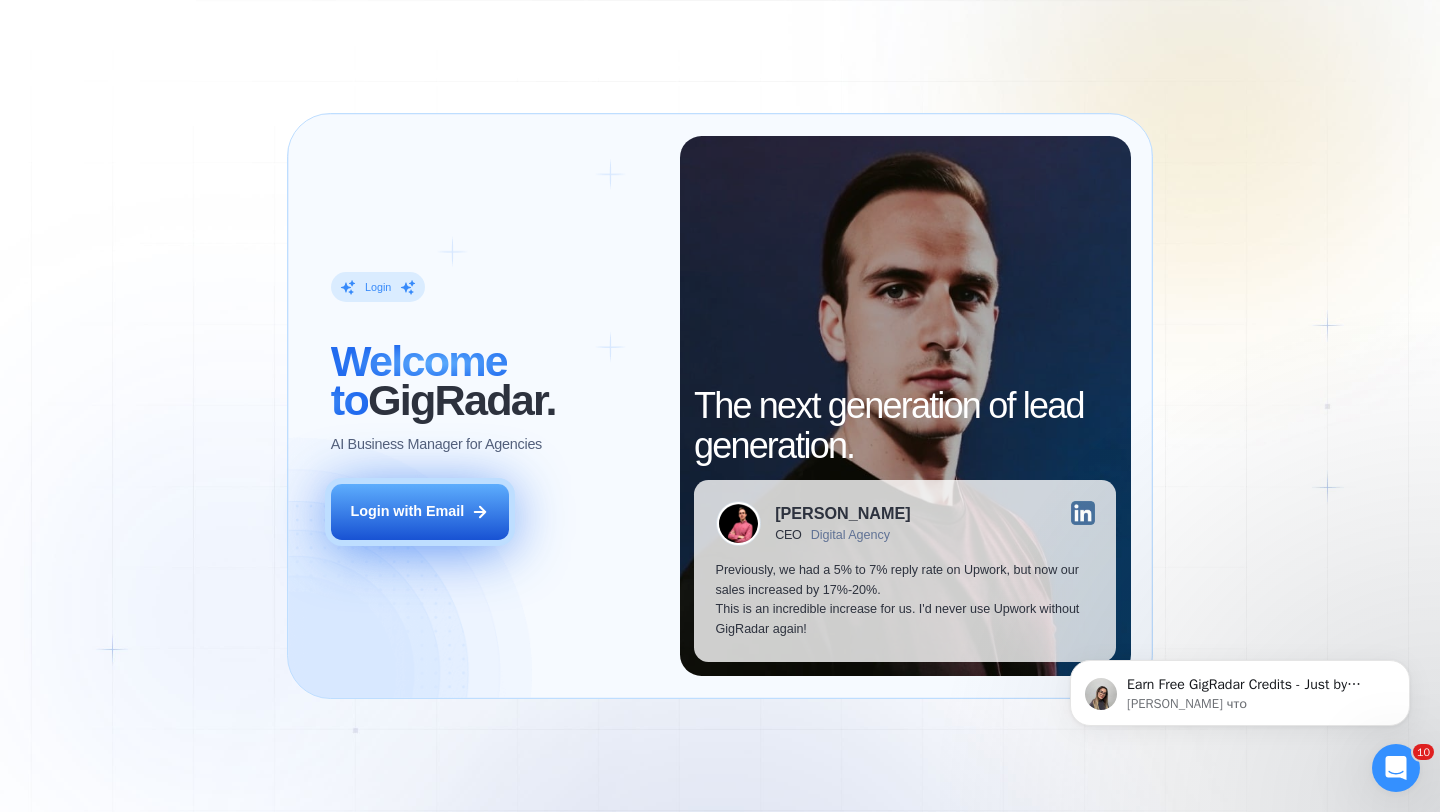 click on "Login with Email" at bounding box center [420, 512] 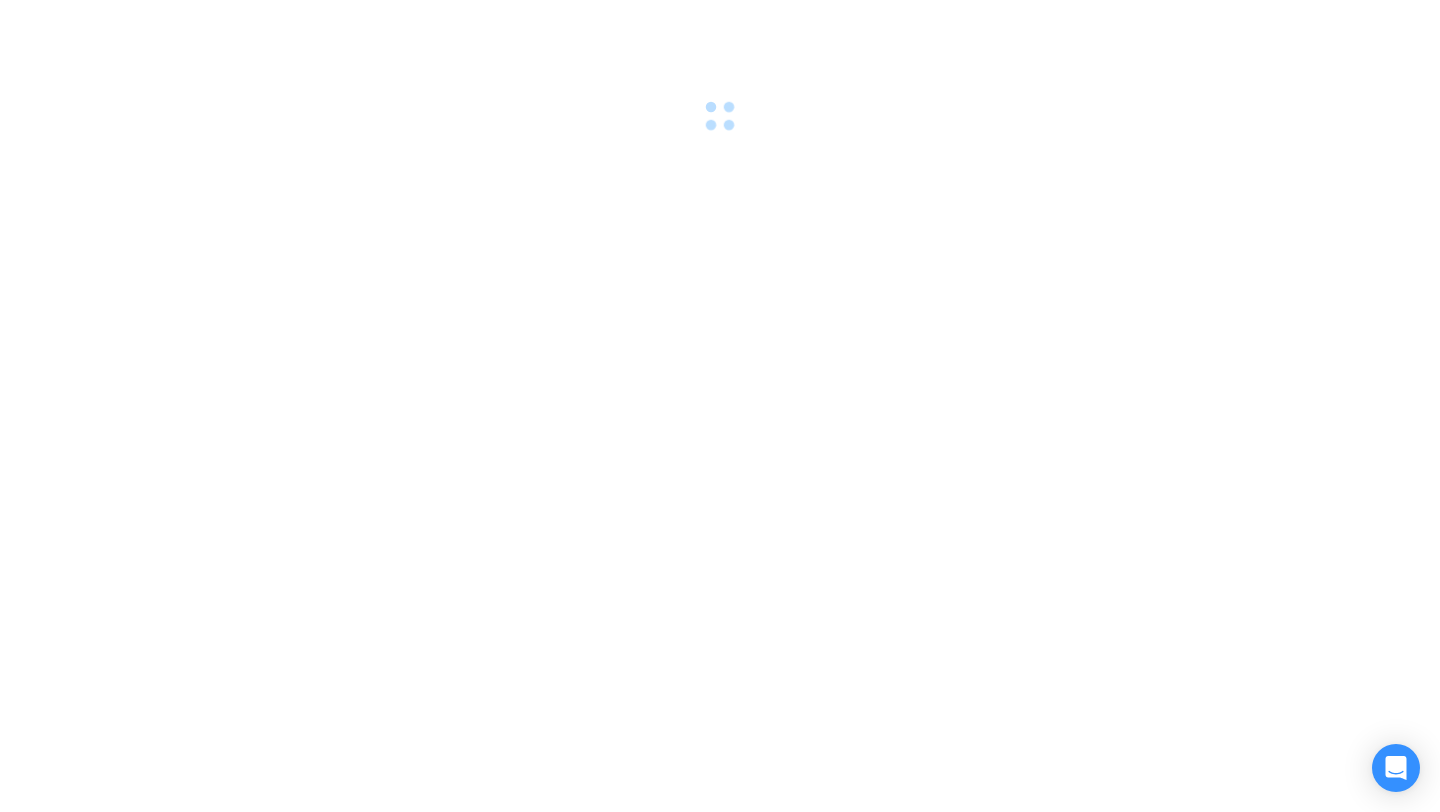 scroll, scrollTop: 0, scrollLeft: 0, axis: both 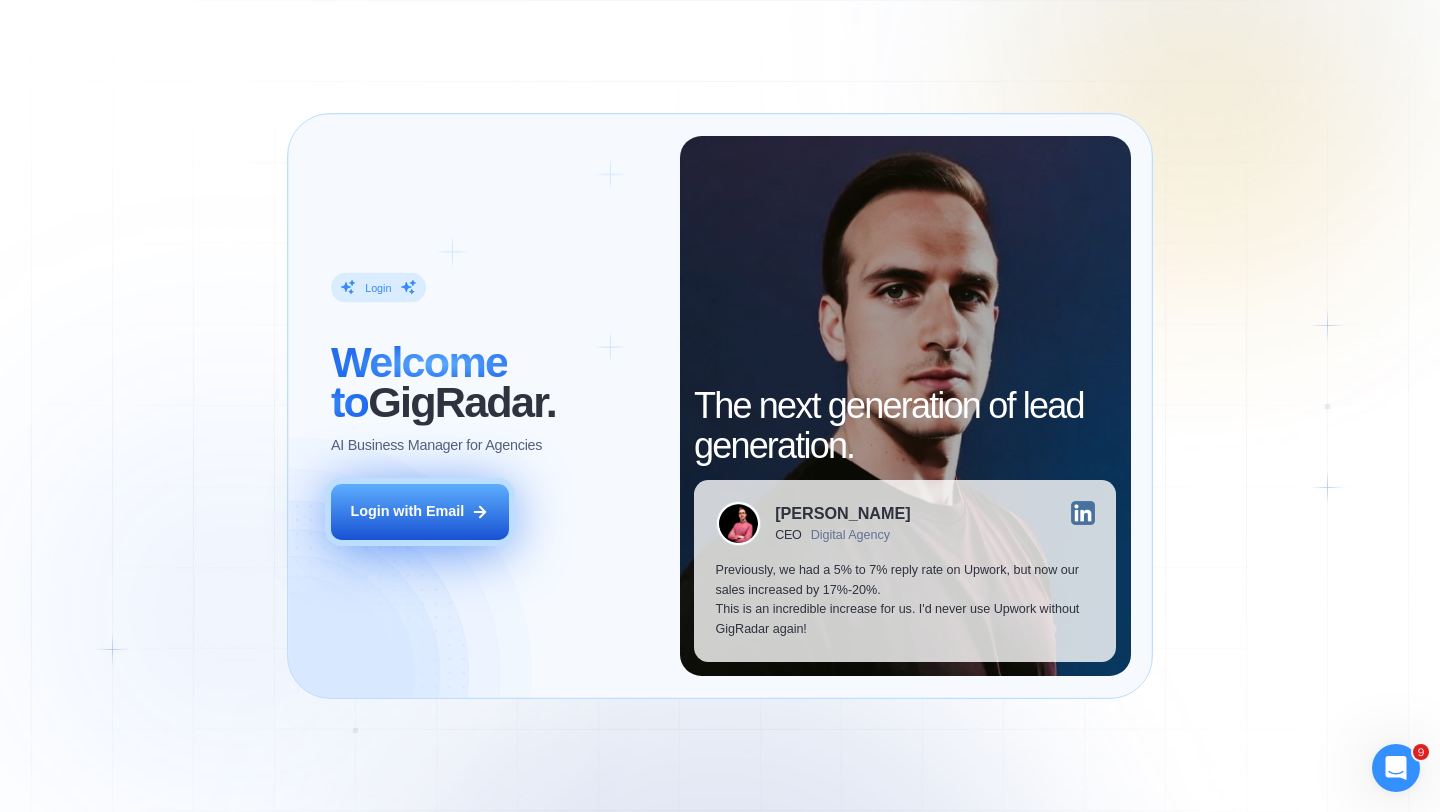 click on "Login with Email" at bounding box center [420, 512] 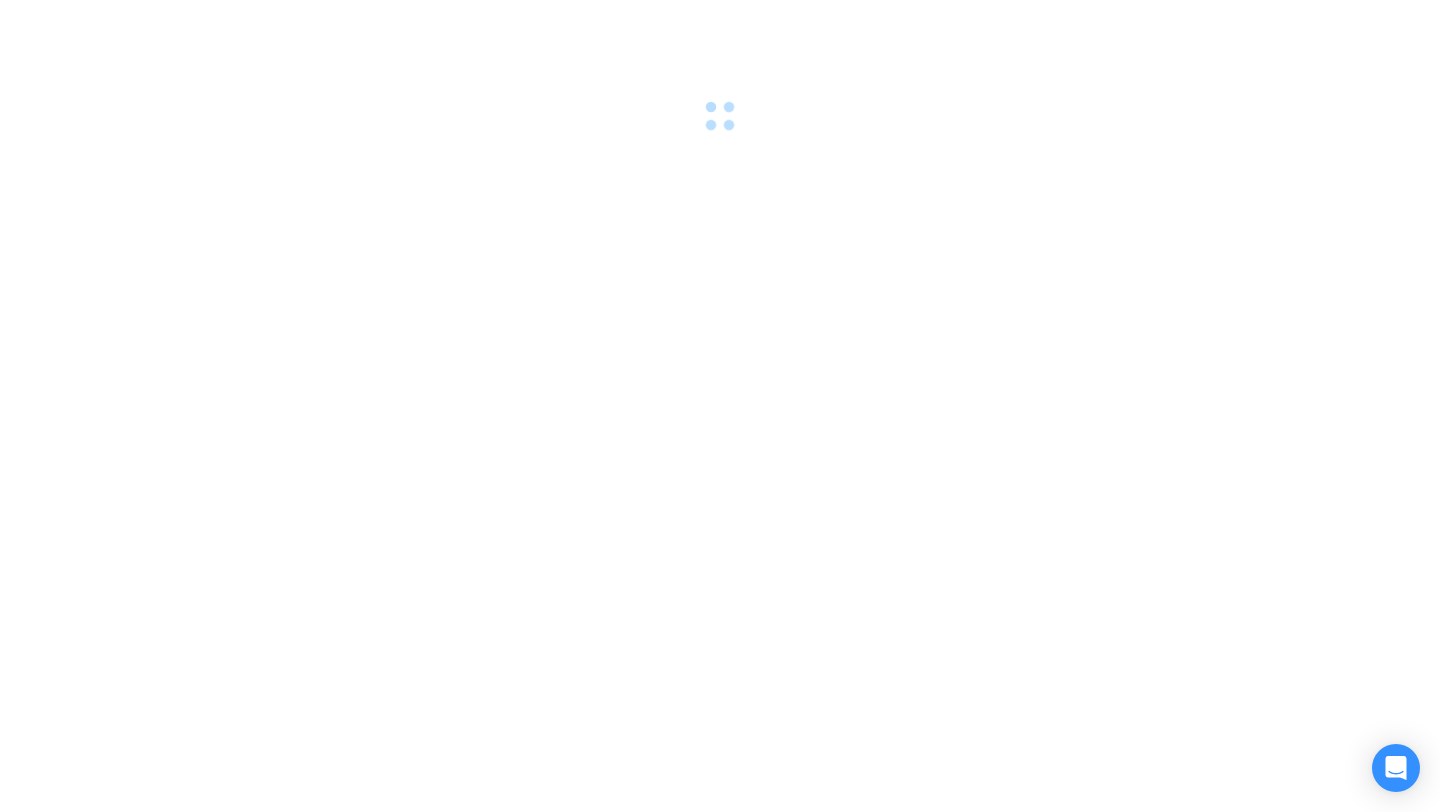 scroll, scrollTop: 0, scrollLeft: 0, axis: both 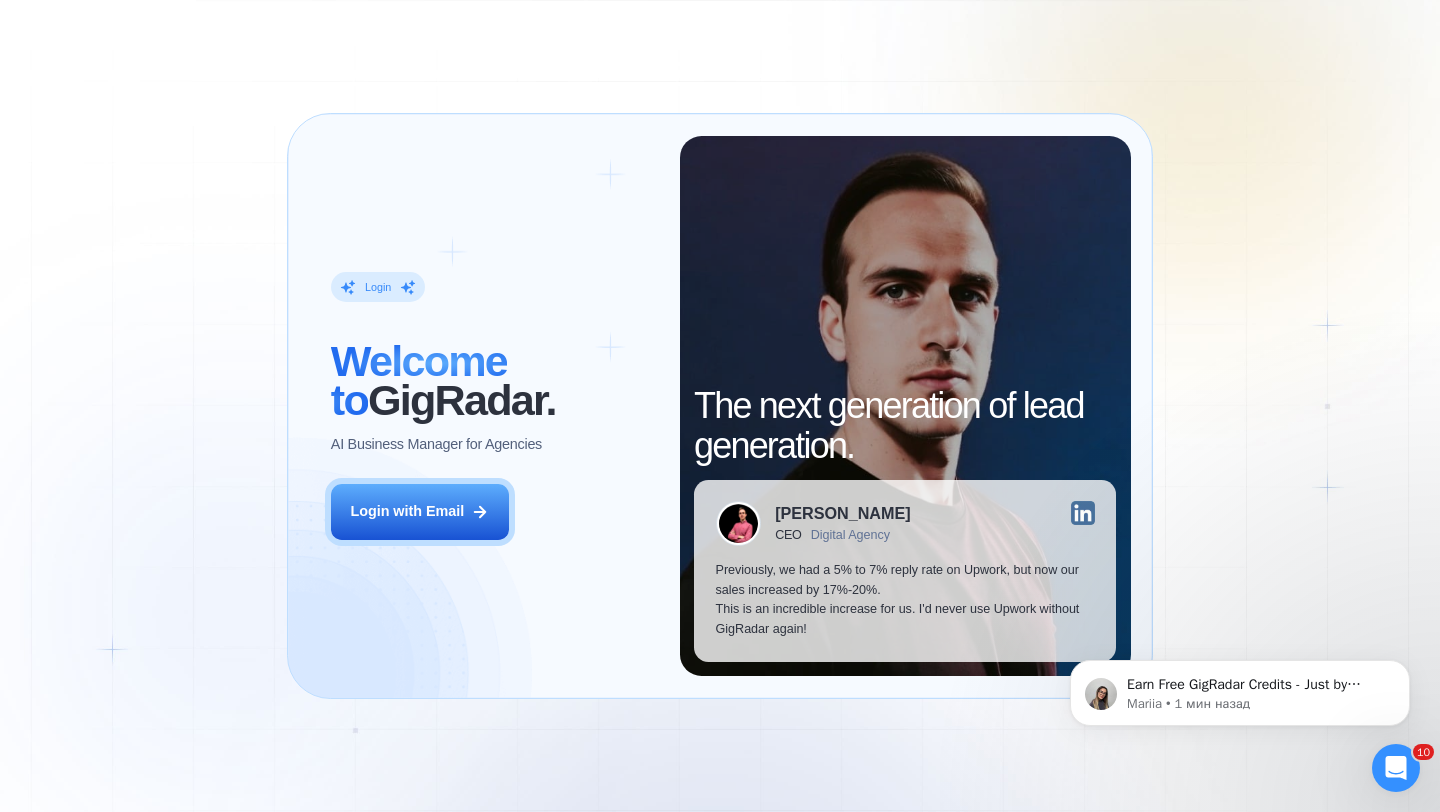 click 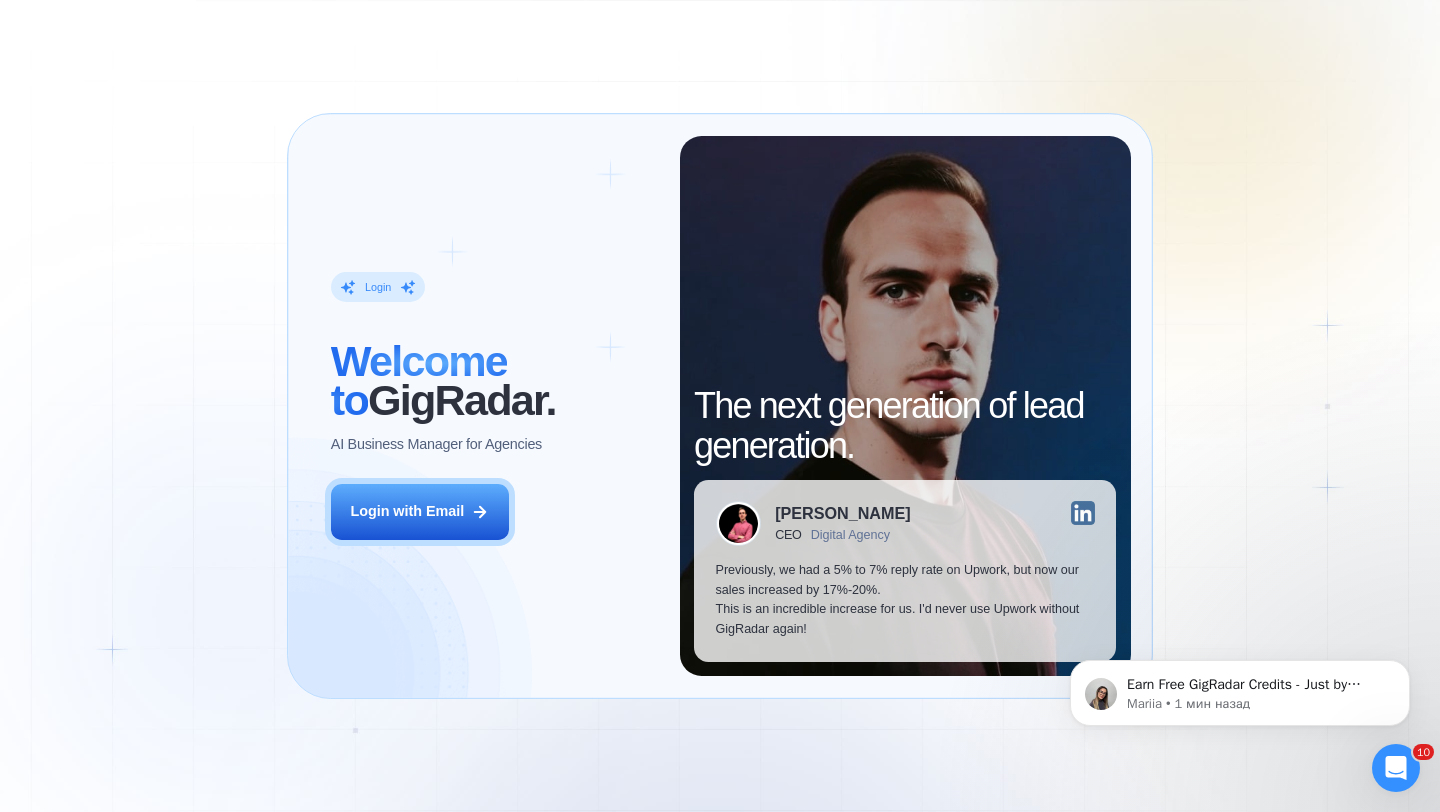 click 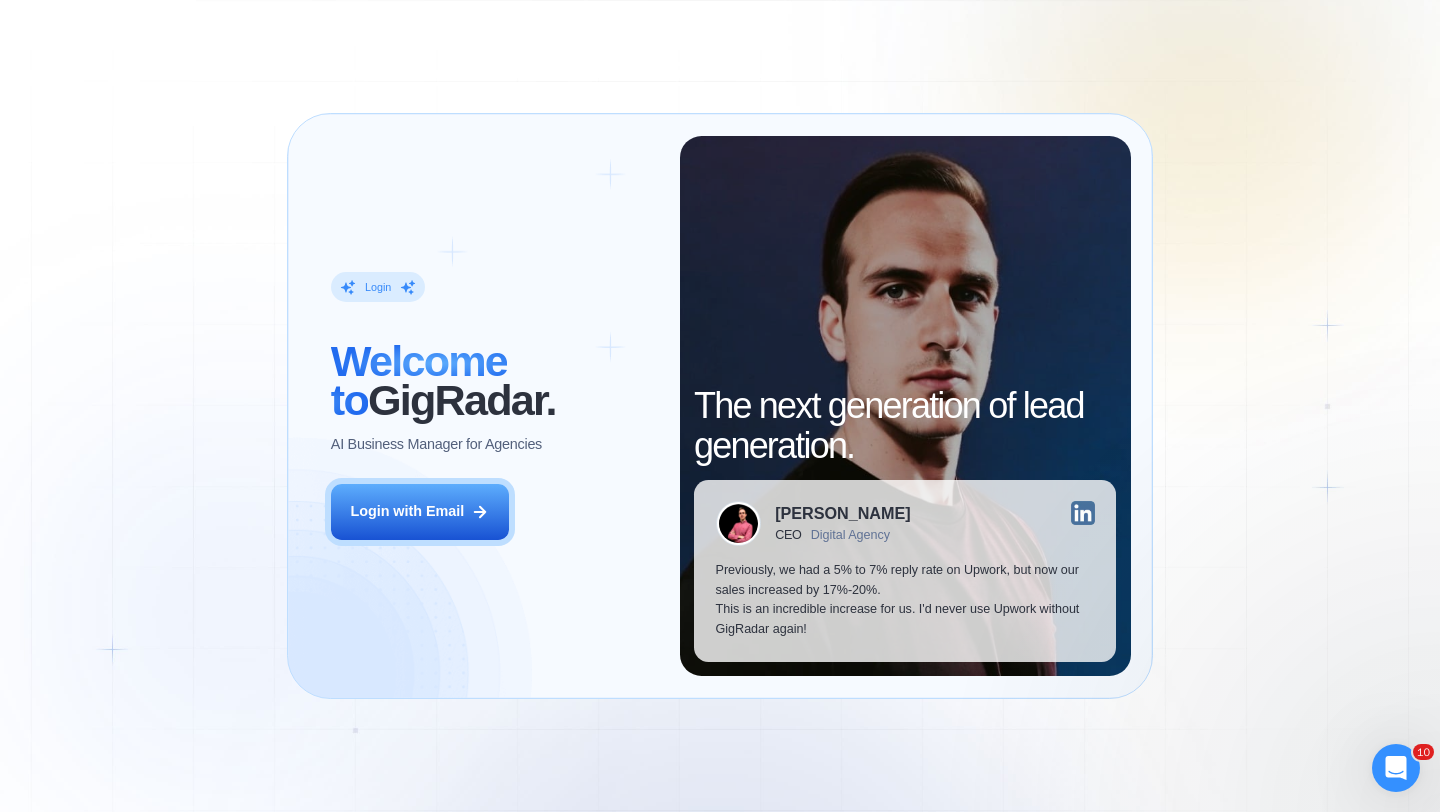 scroll, scrollTop: 0, scrollLeft: 0, axis: both 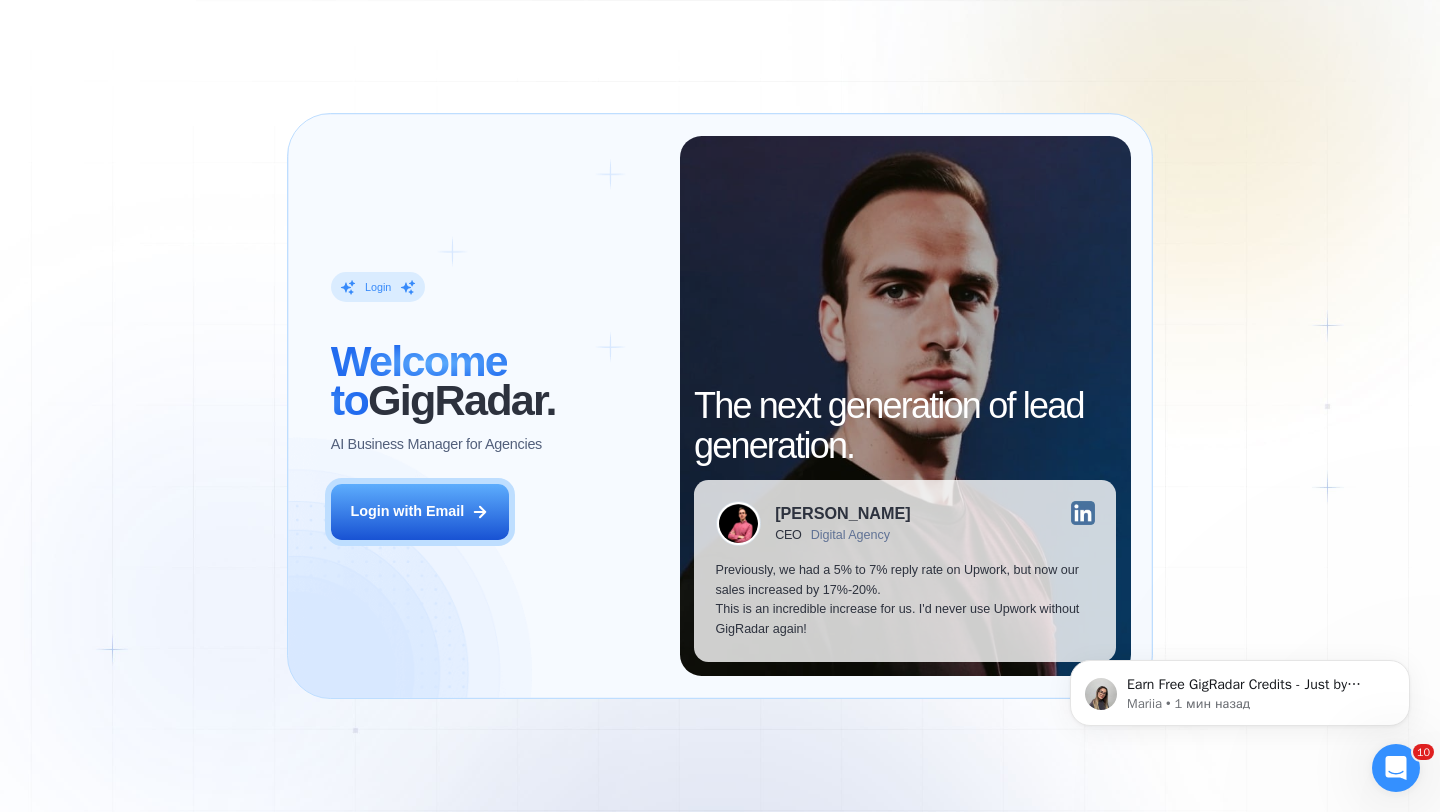 click 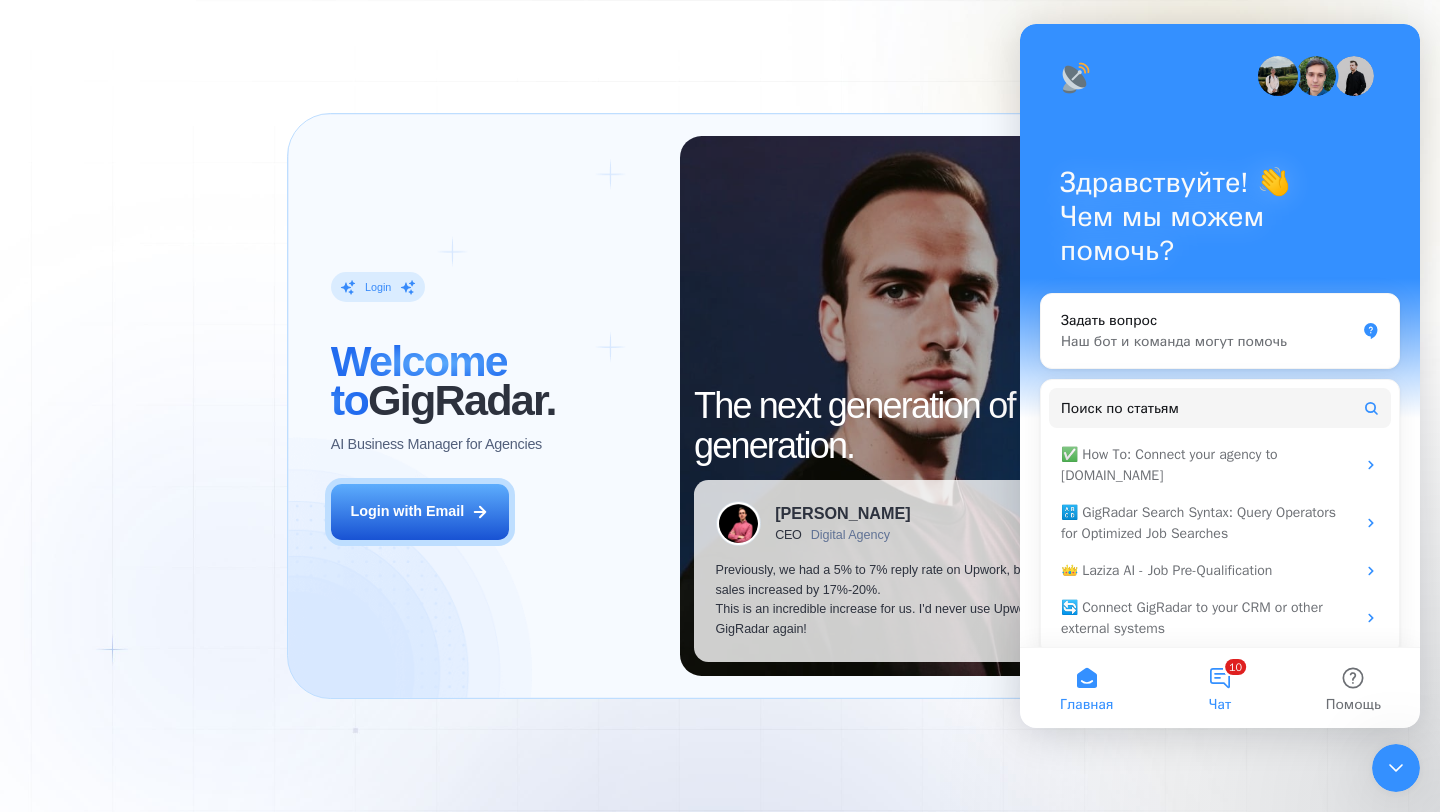 click on "10 Чат" at bounding box center (1219, 688) 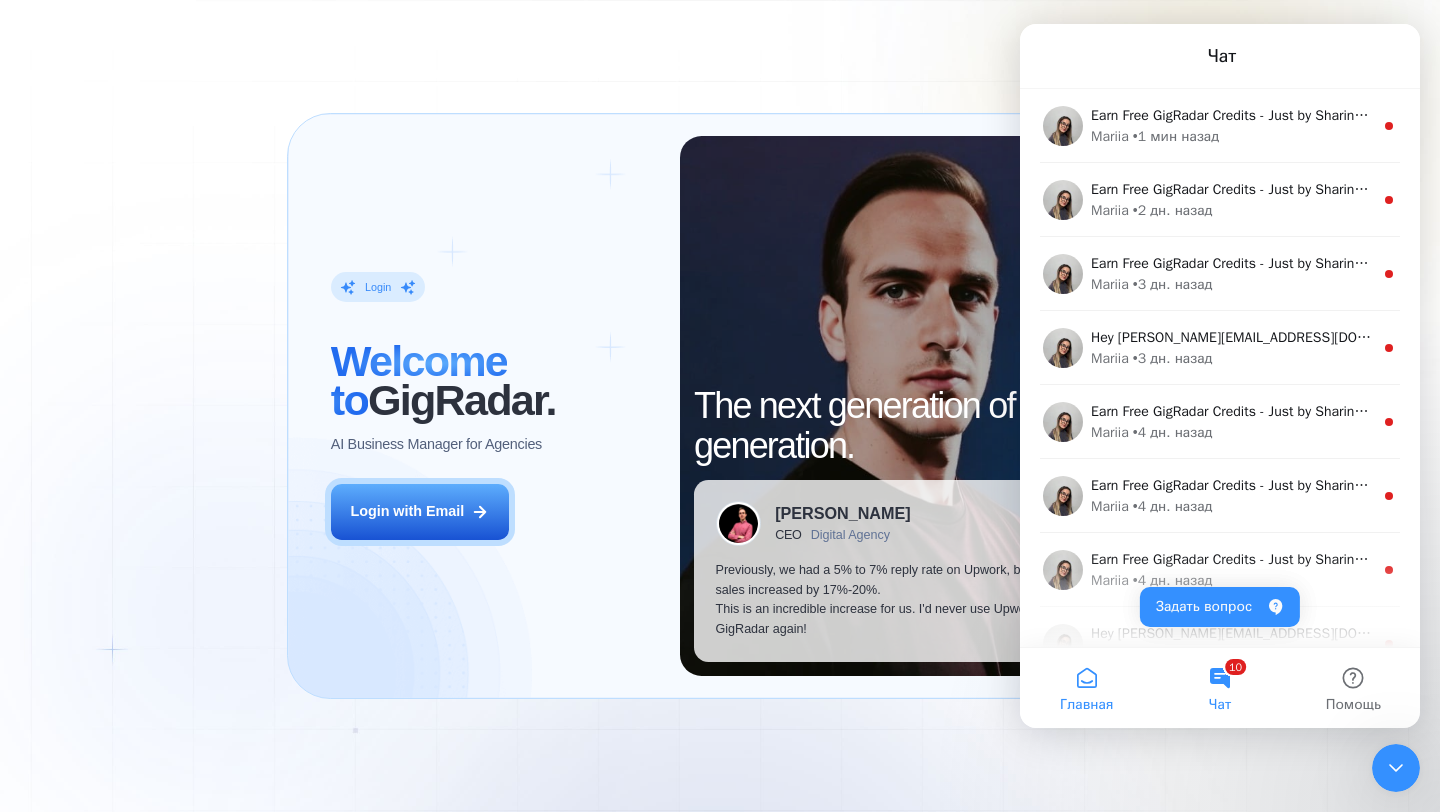 click on "Главная" at bounding box center [1086, 688] 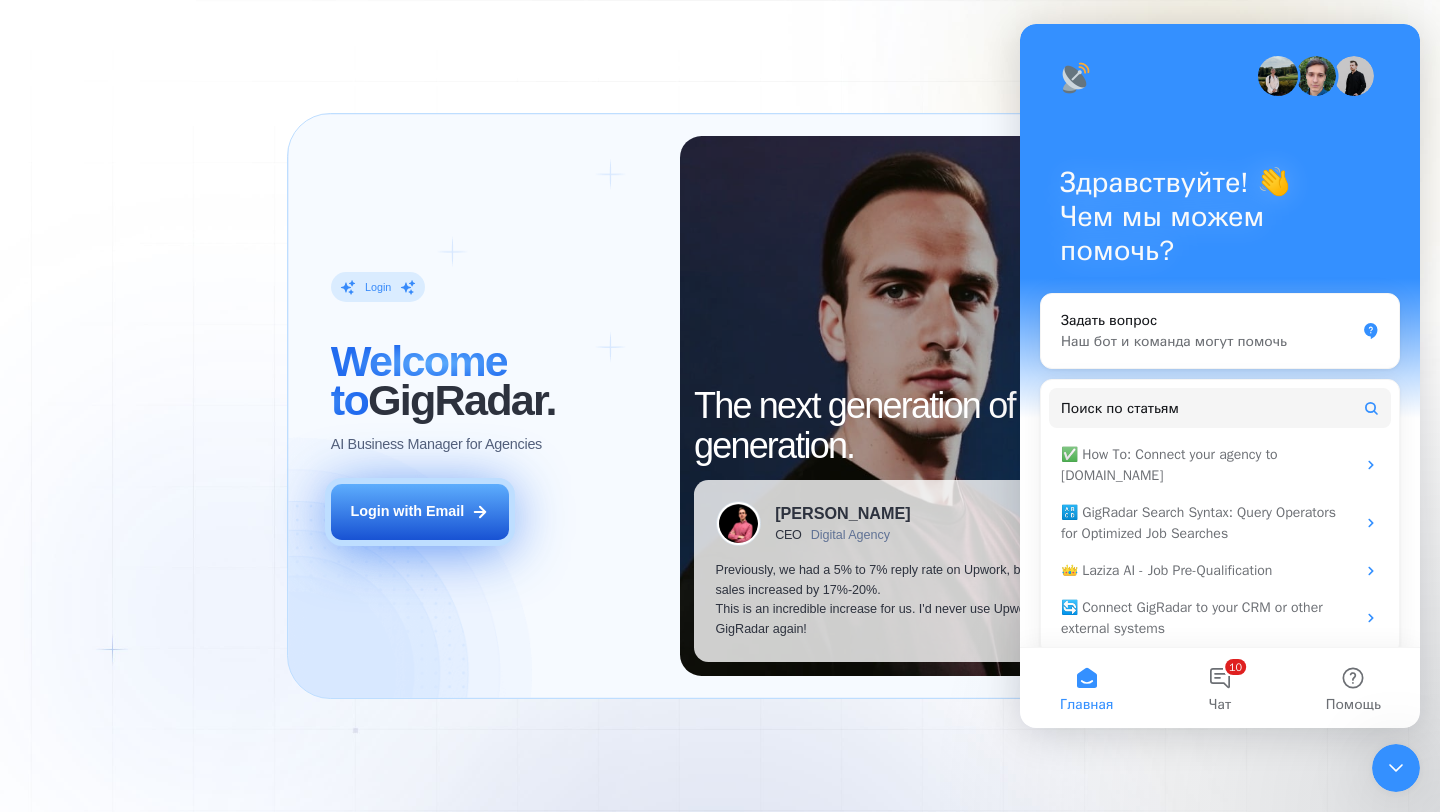 click on "Login with Email" at bounding box center [407, 512] 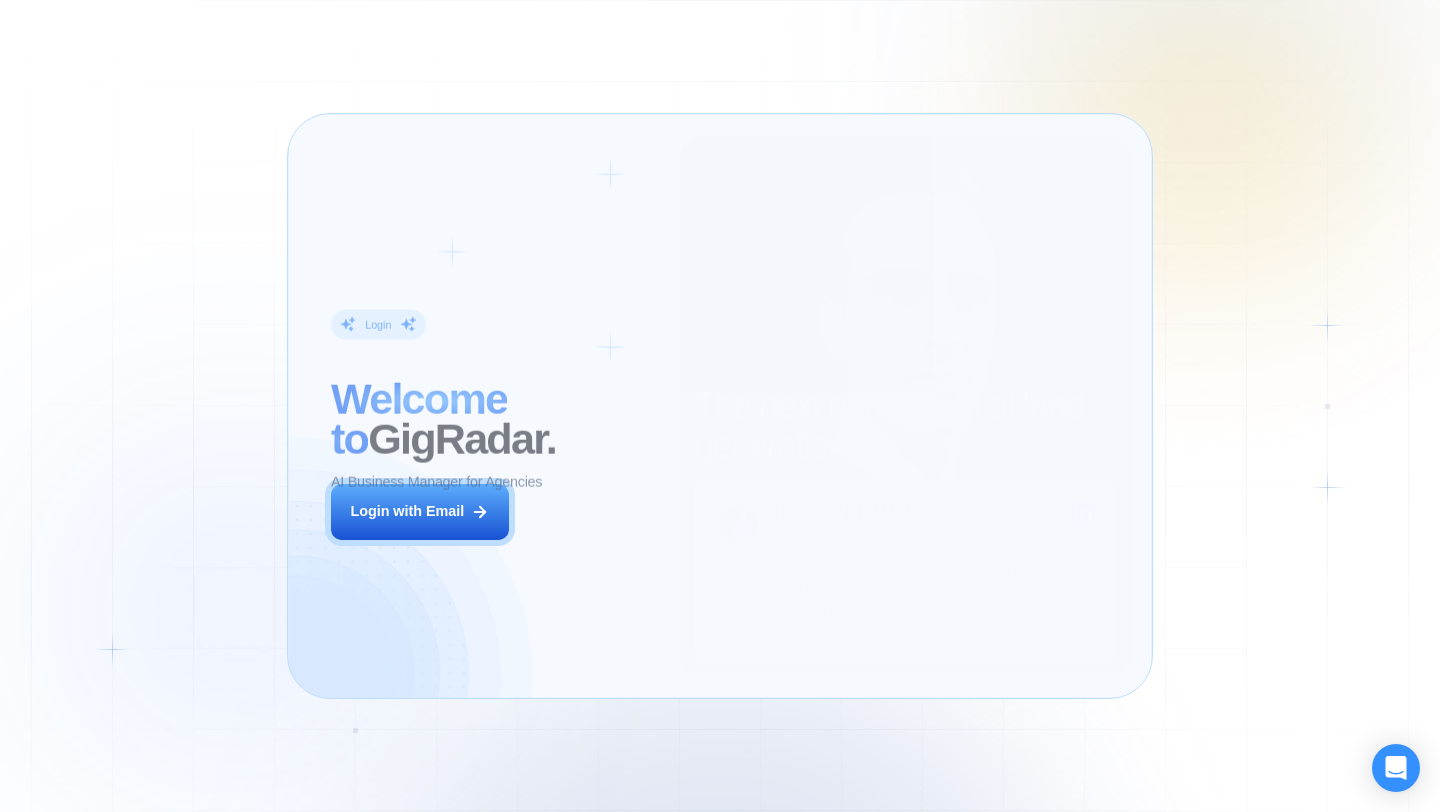 scroll, scrollTop: 0, scrollLeft: 0, axis: both 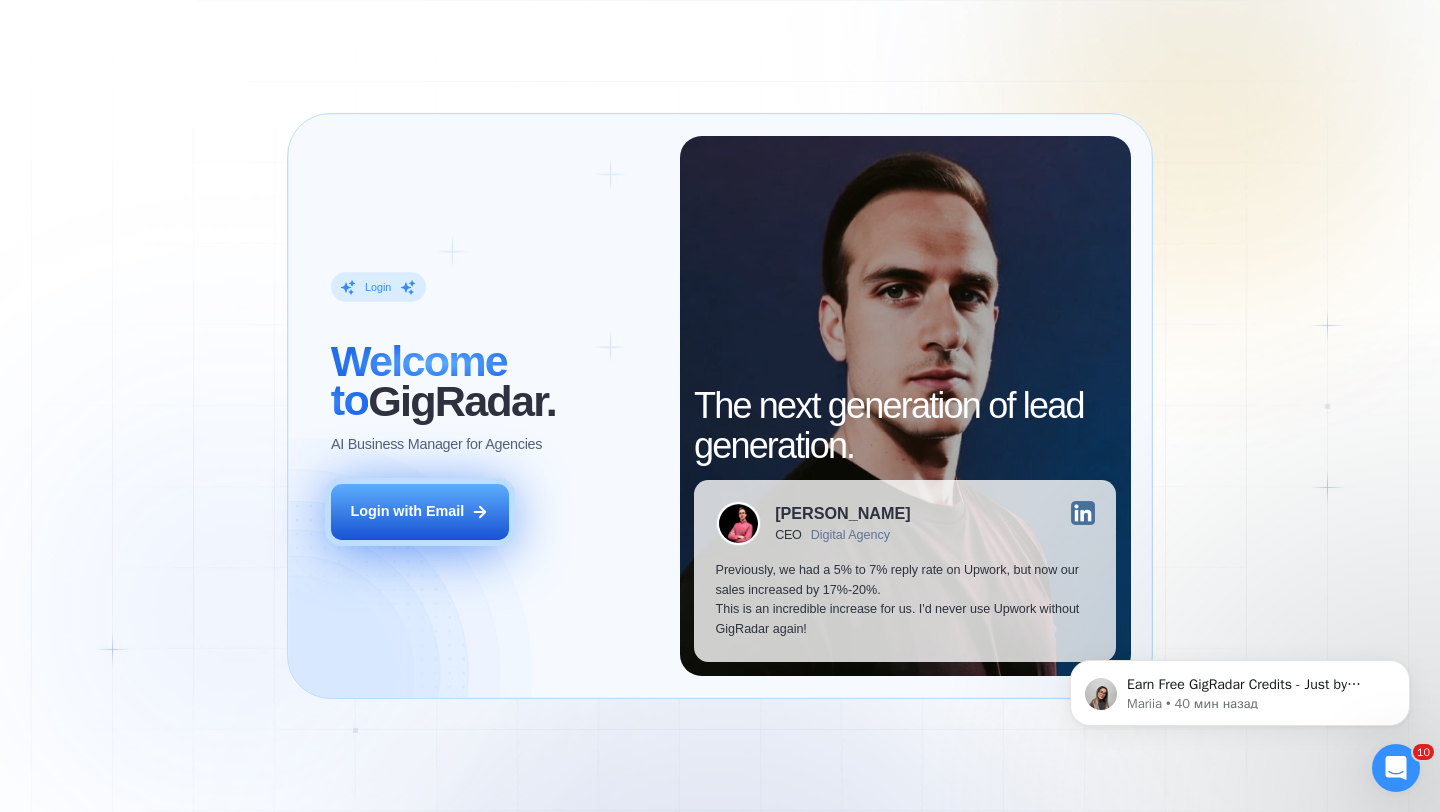 click 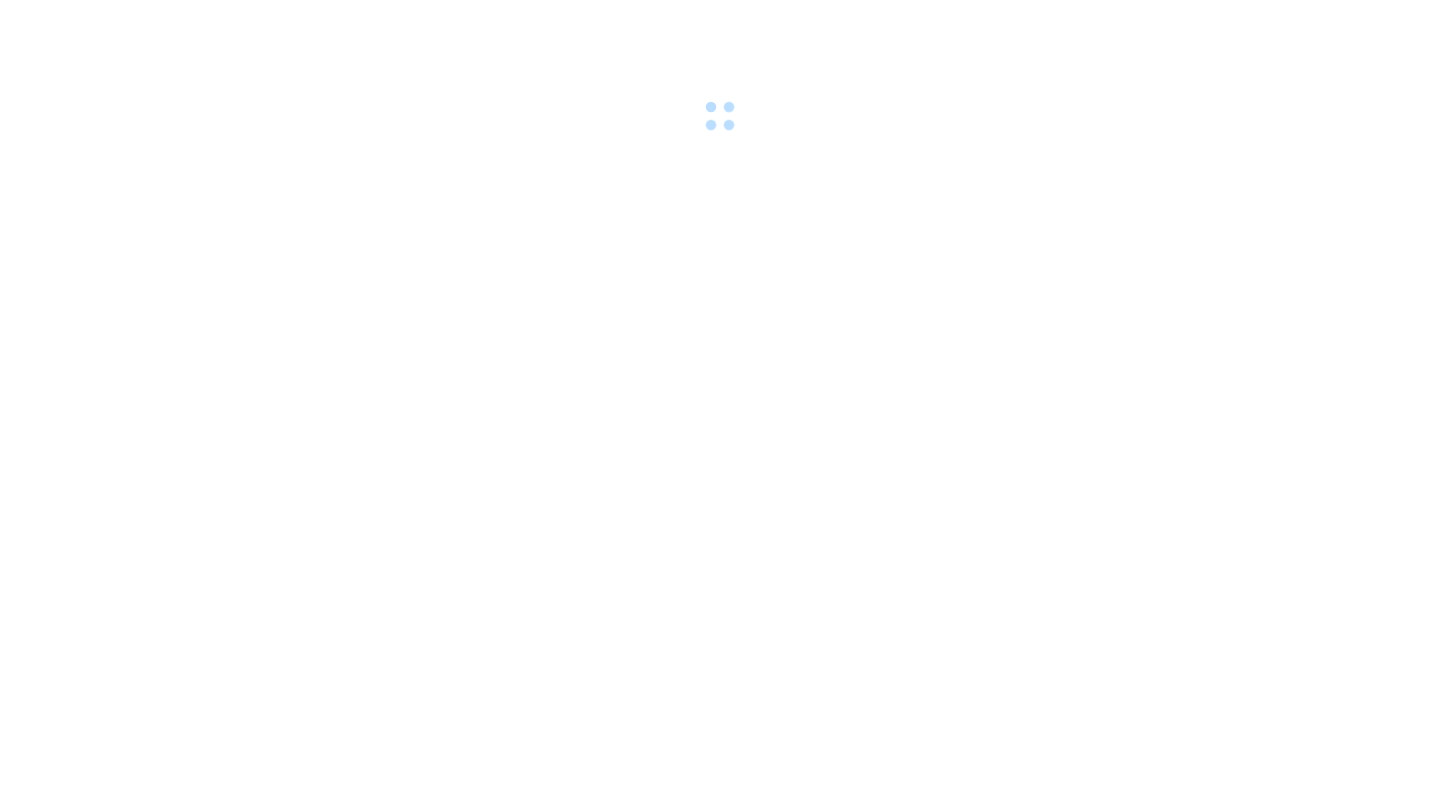 scroll, scrollTop: 0, scrollLeft: 0, axis: both 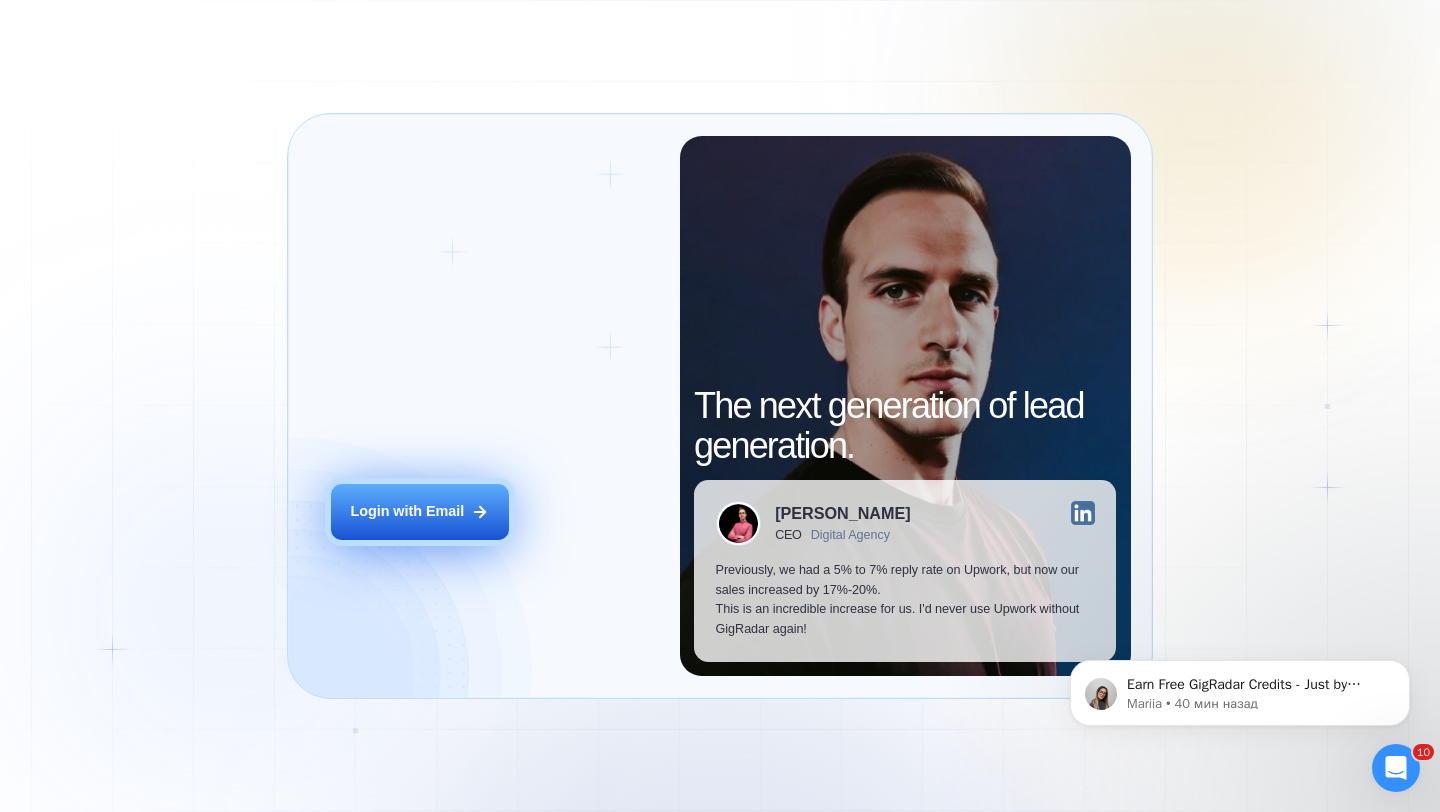 click on "Login with Email" at bounding box center [407, 512] 